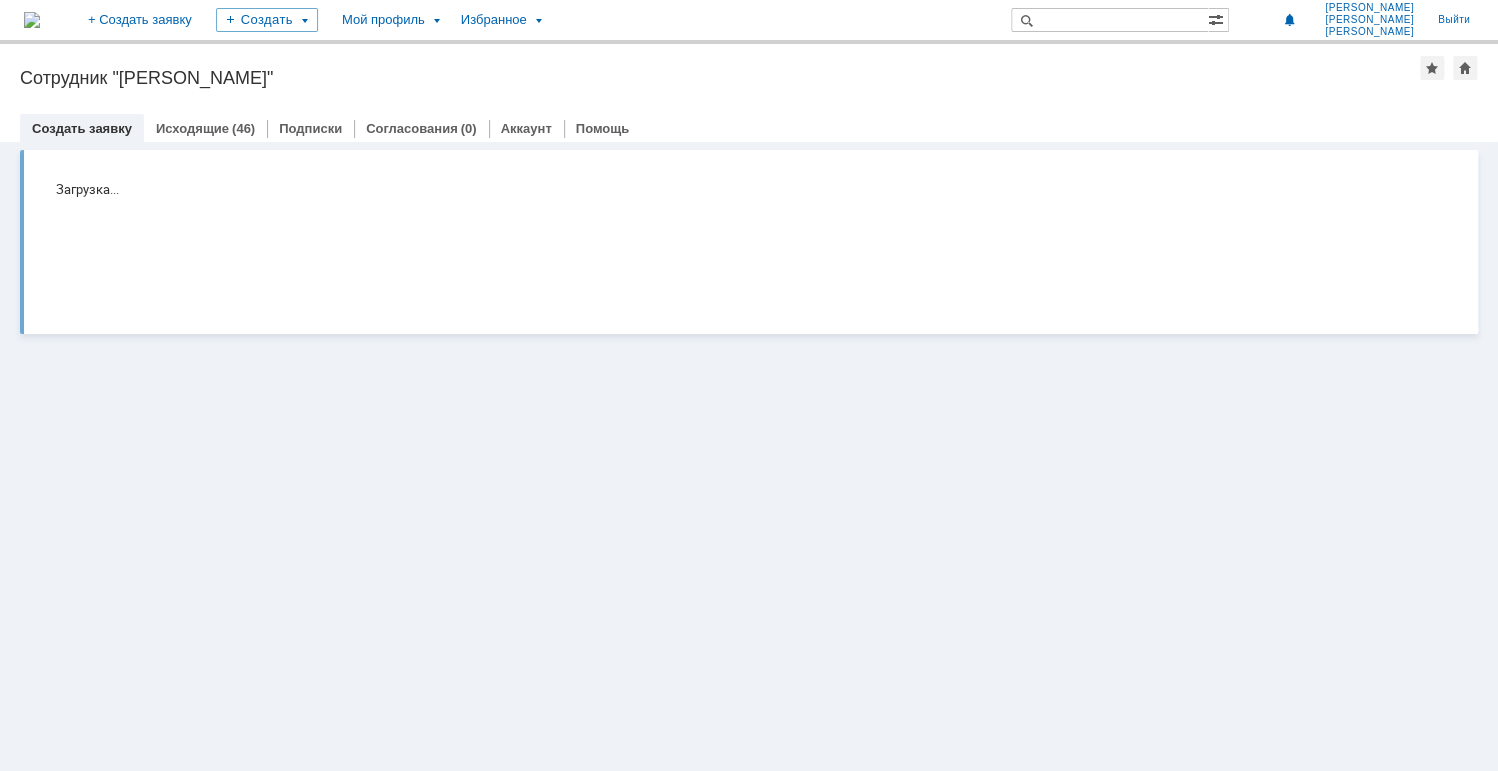 scroll, scrollTop: 0, scrollLeft: 0, axis: both 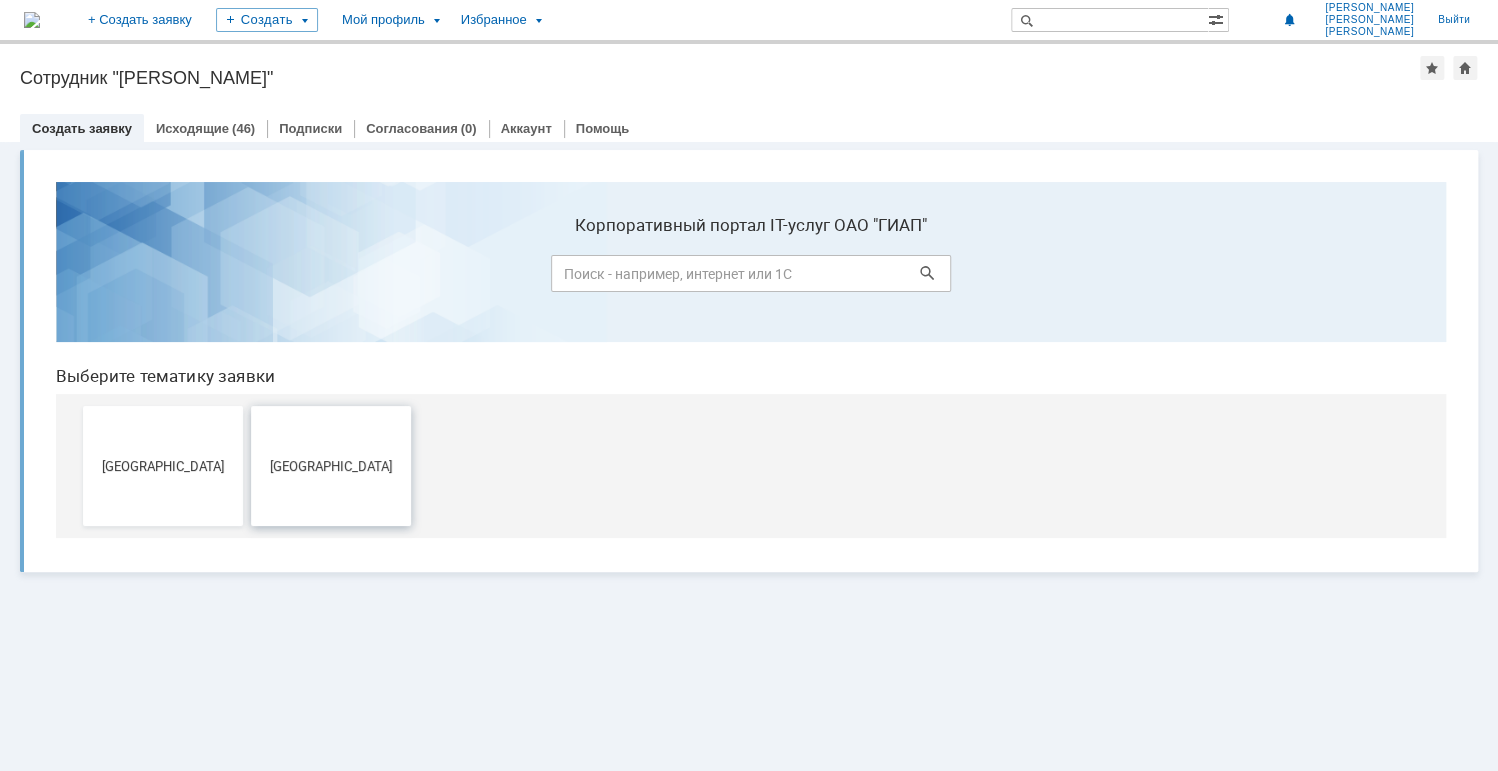 click on "[GEOGRAPHIC_DATA]" at bounding box center [331, 465] 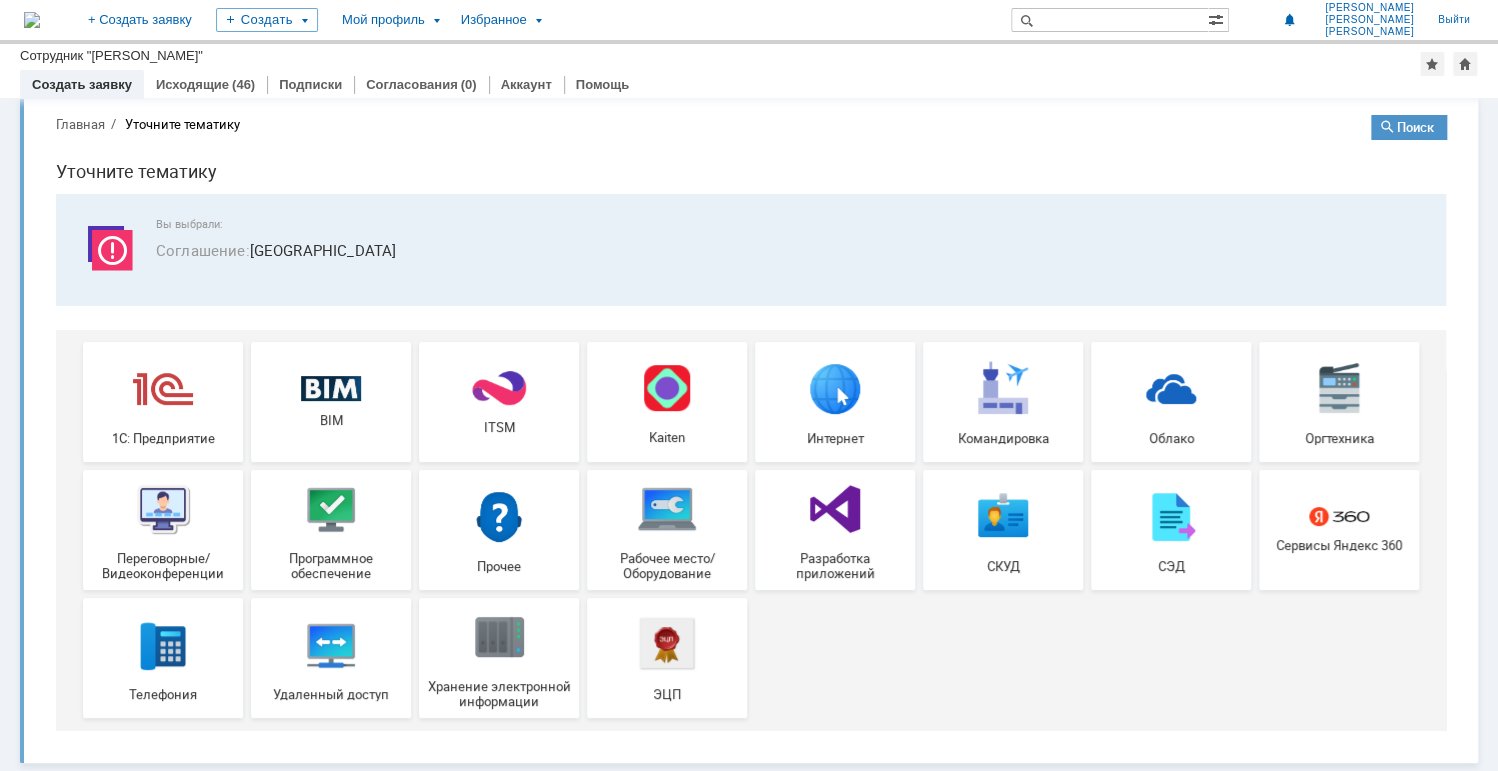 scroll, scrollTop: 23, scrollLeft: 0, axis: vertical 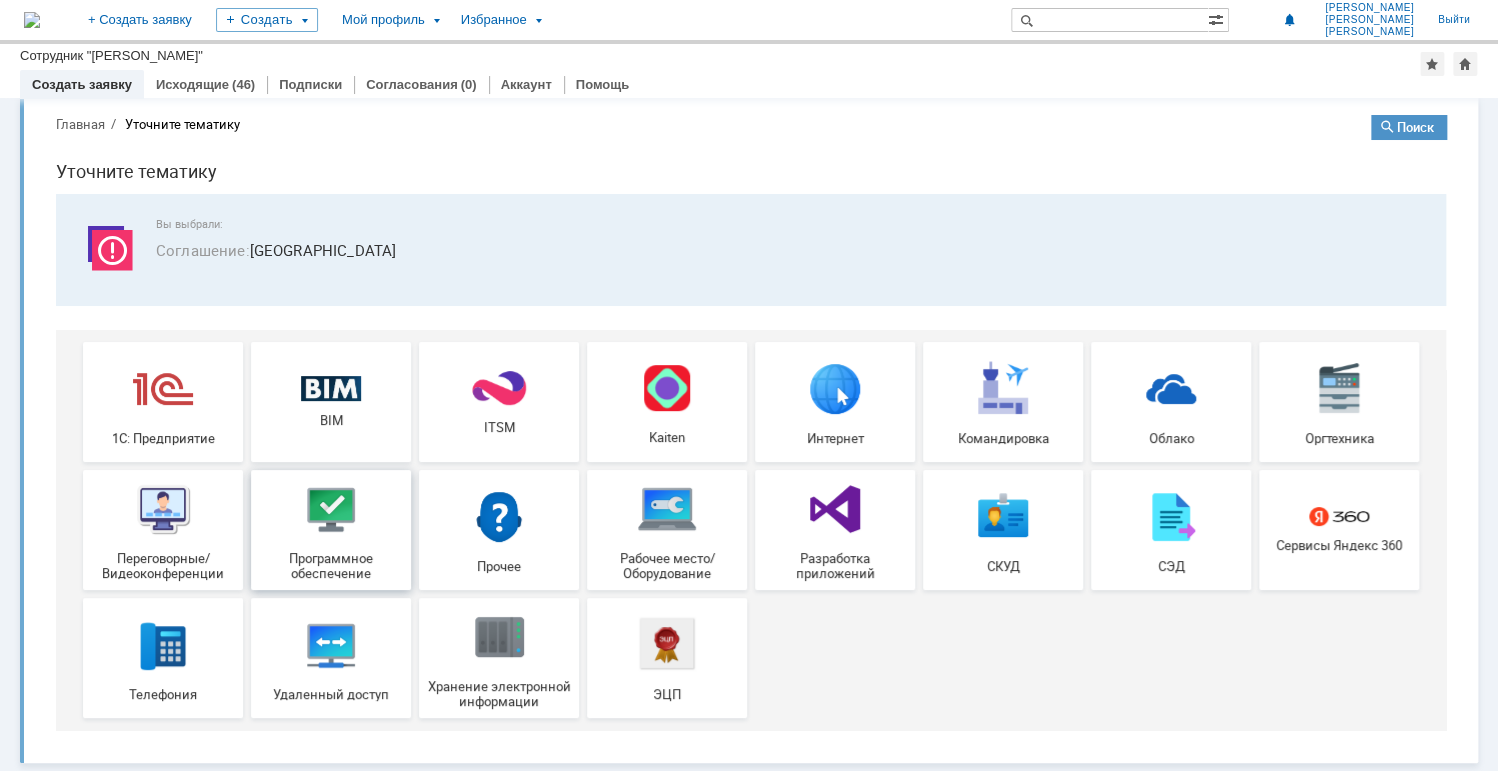click on "Программное обеспечение" at bounding box center (331, 530) 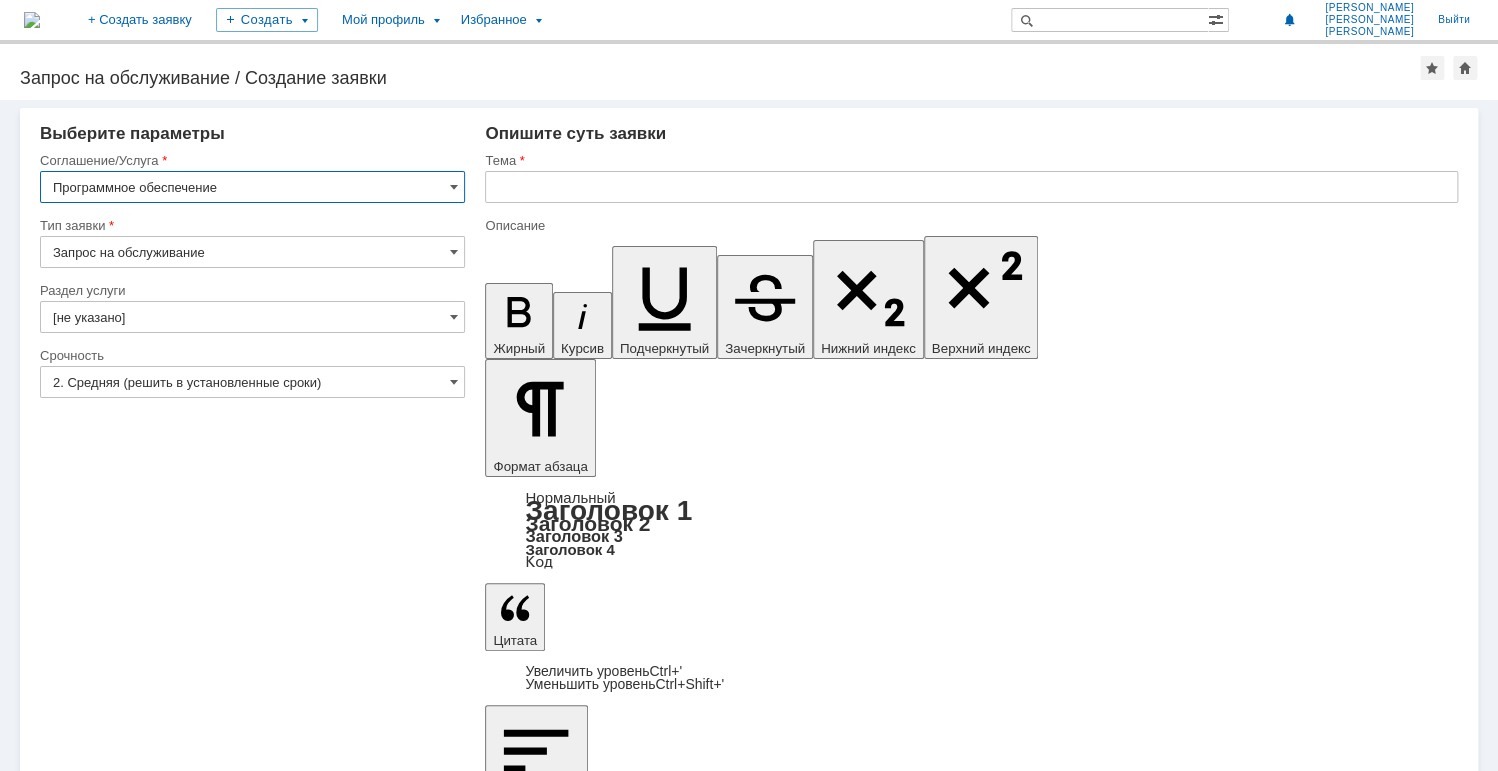 scroll, scrollTop: 0, scrollLeft: 0, axis: both 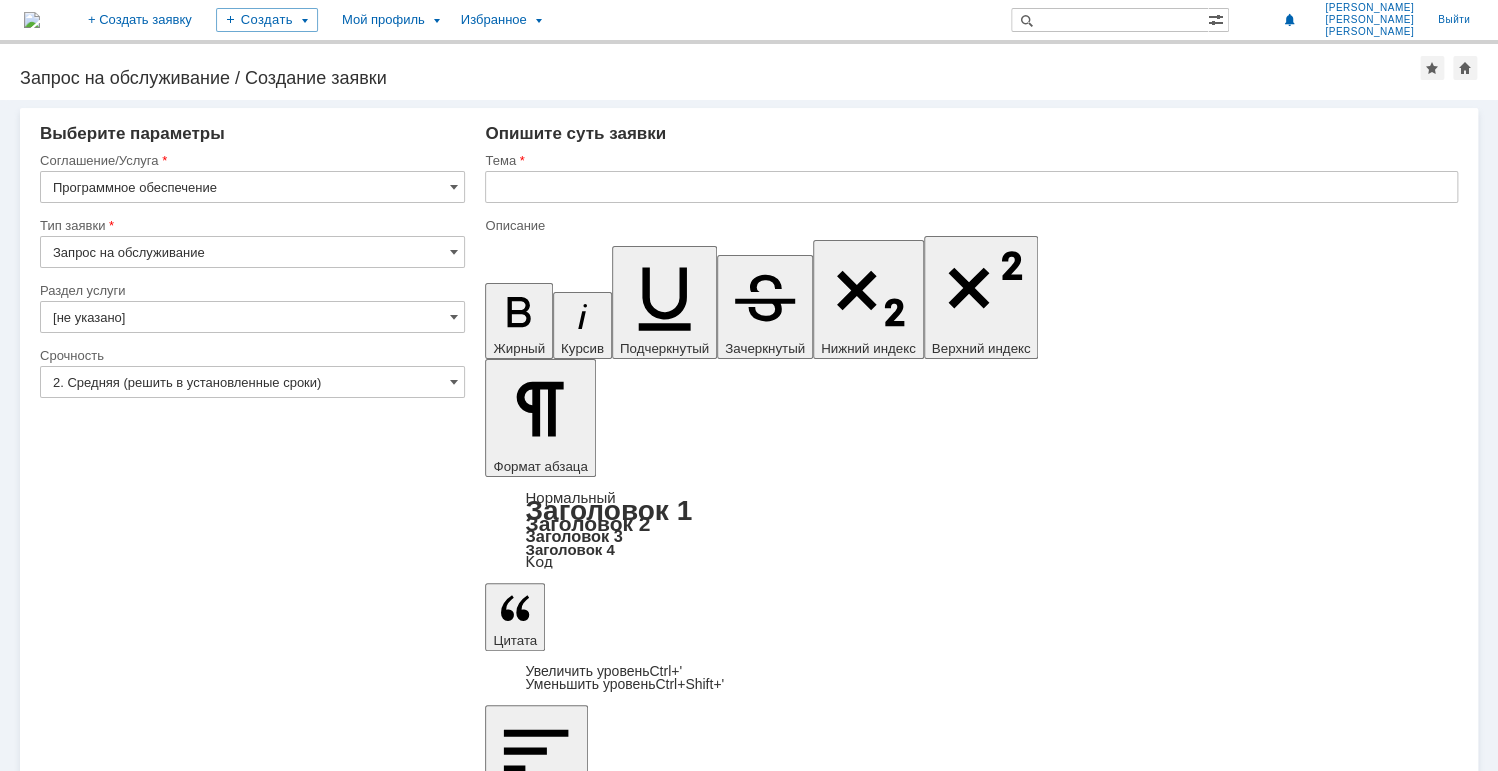 click at bounding box center [648, 6022] 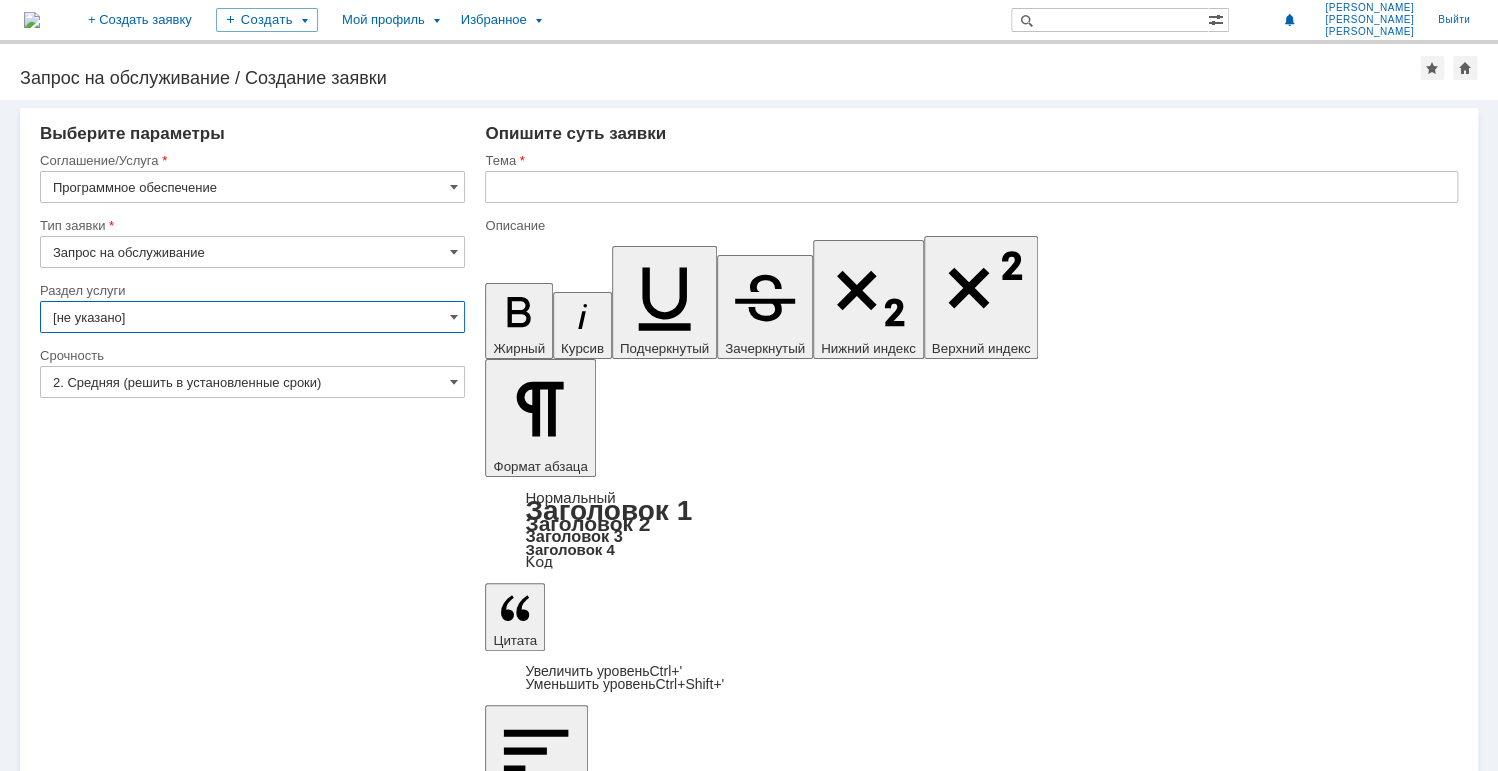 click on "[не указано]" at bounding box center (252, 317) 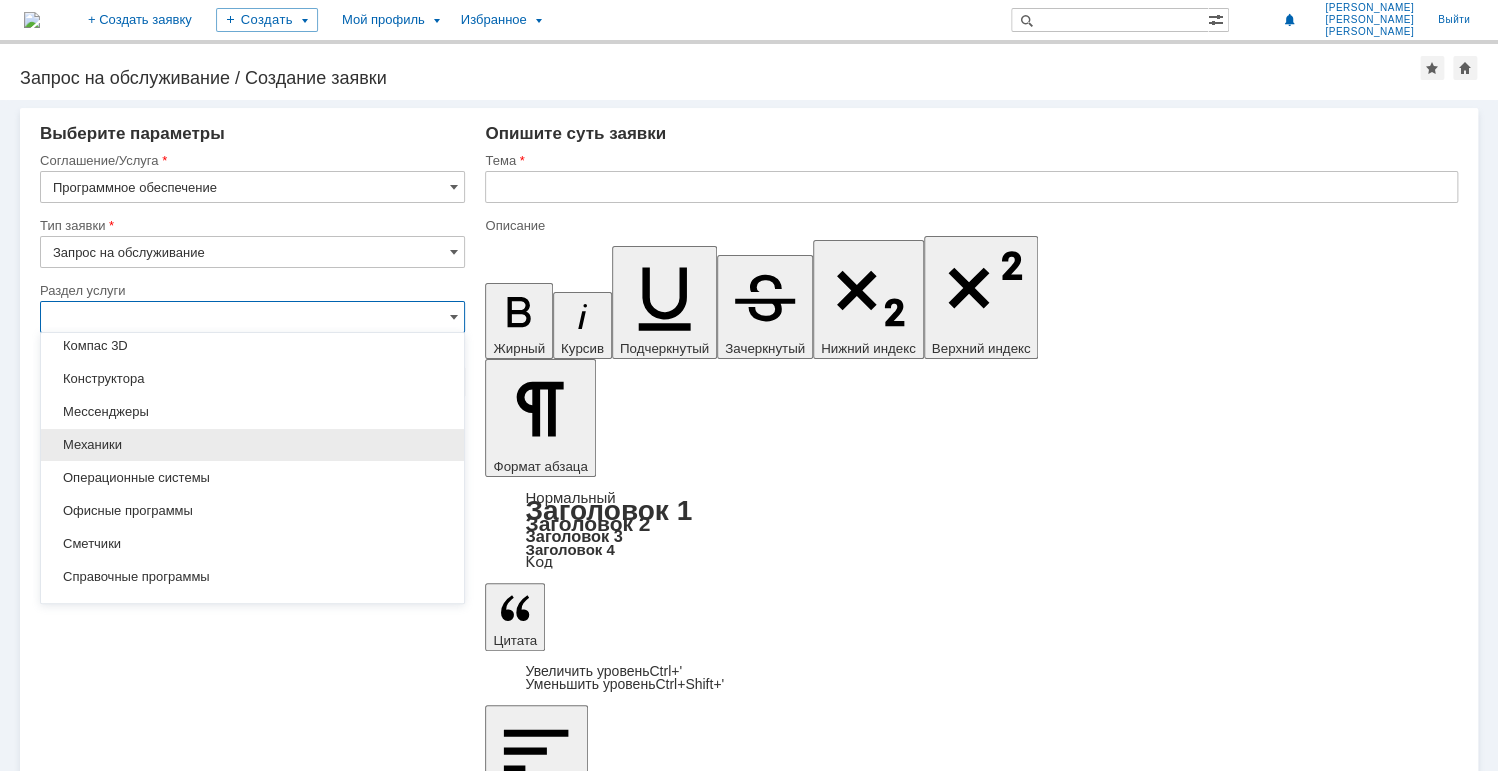 scroll, scrollTop: 240, scrollLeft: 0, axis: vertical 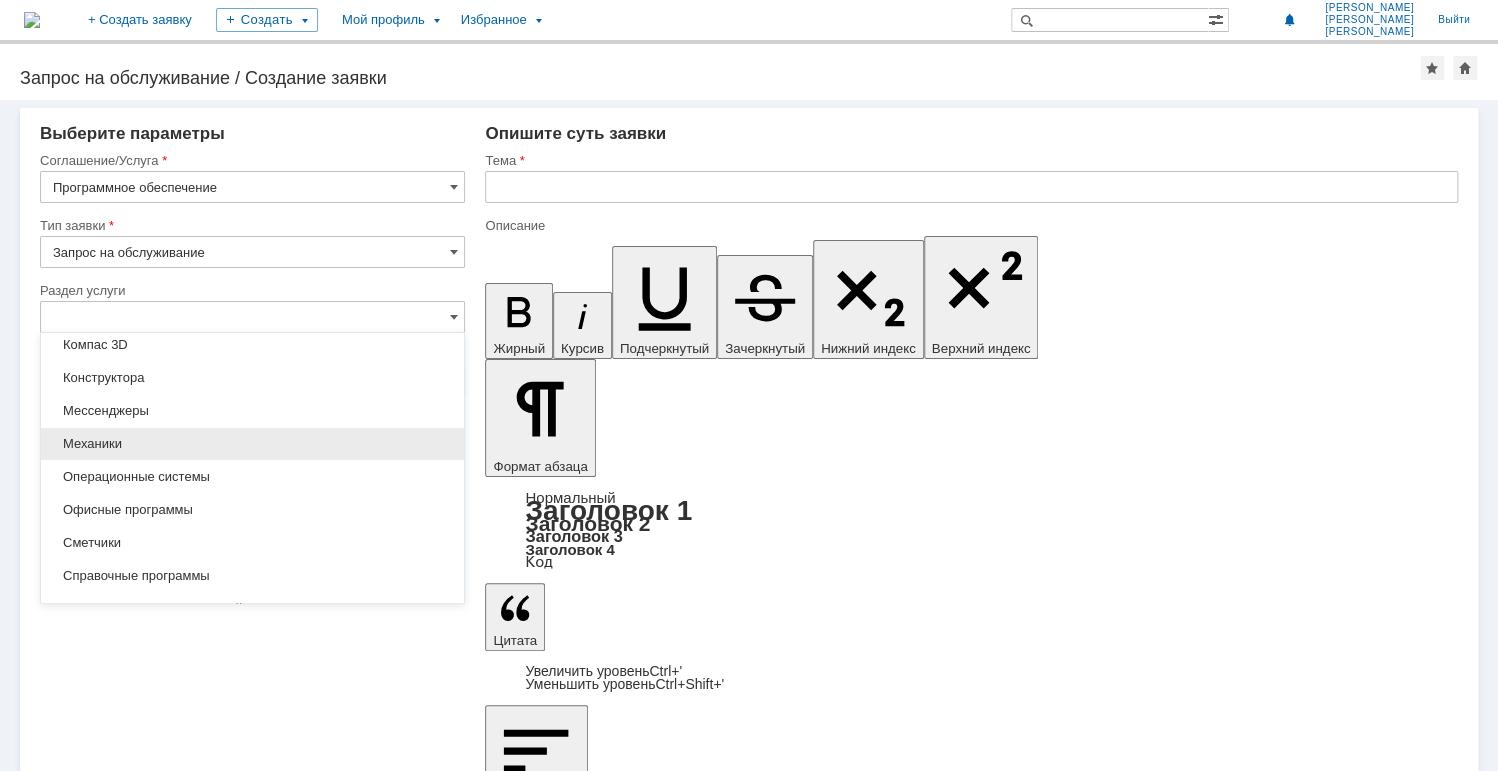 click on "Механики" at bounding box center [252, 444] 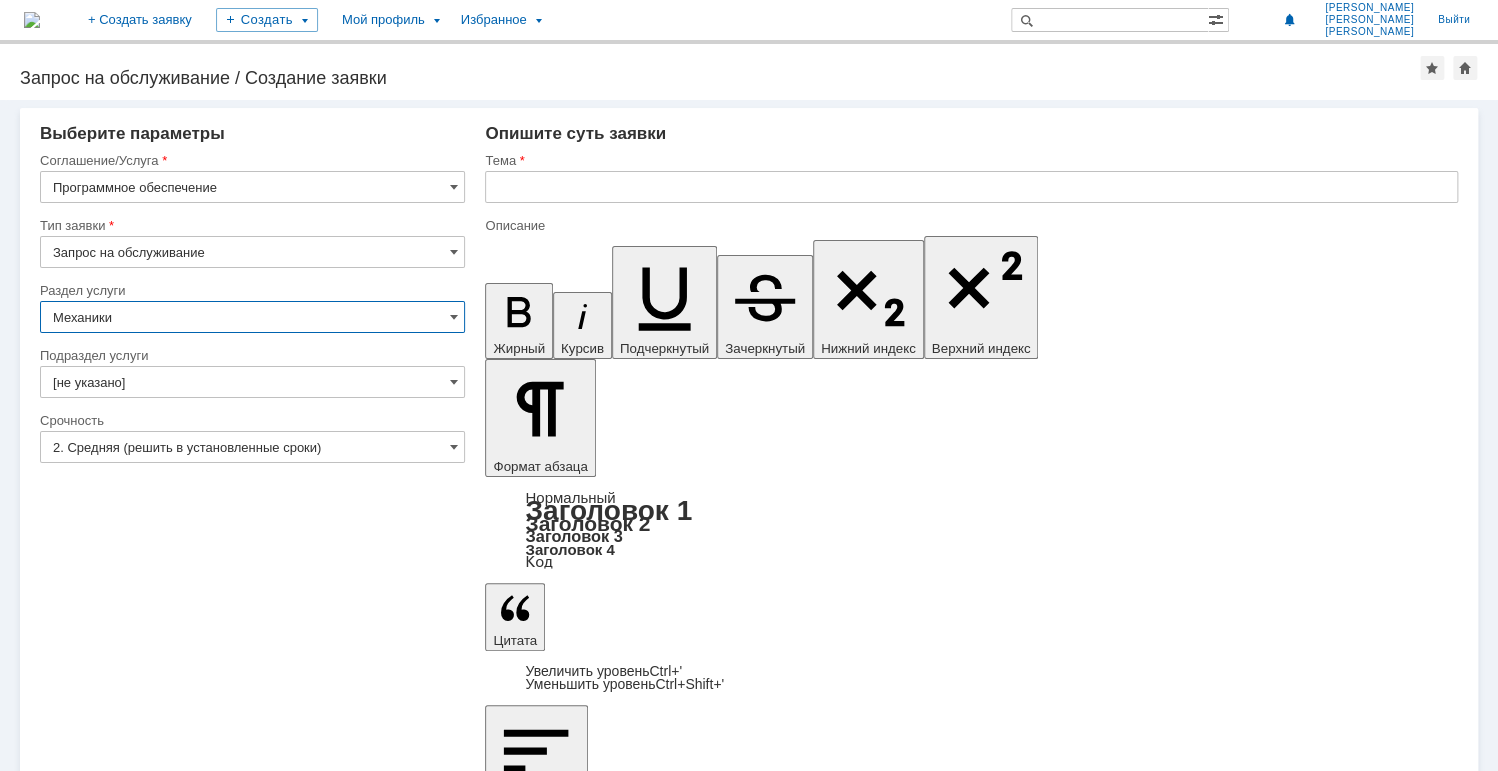 type on "Механики" 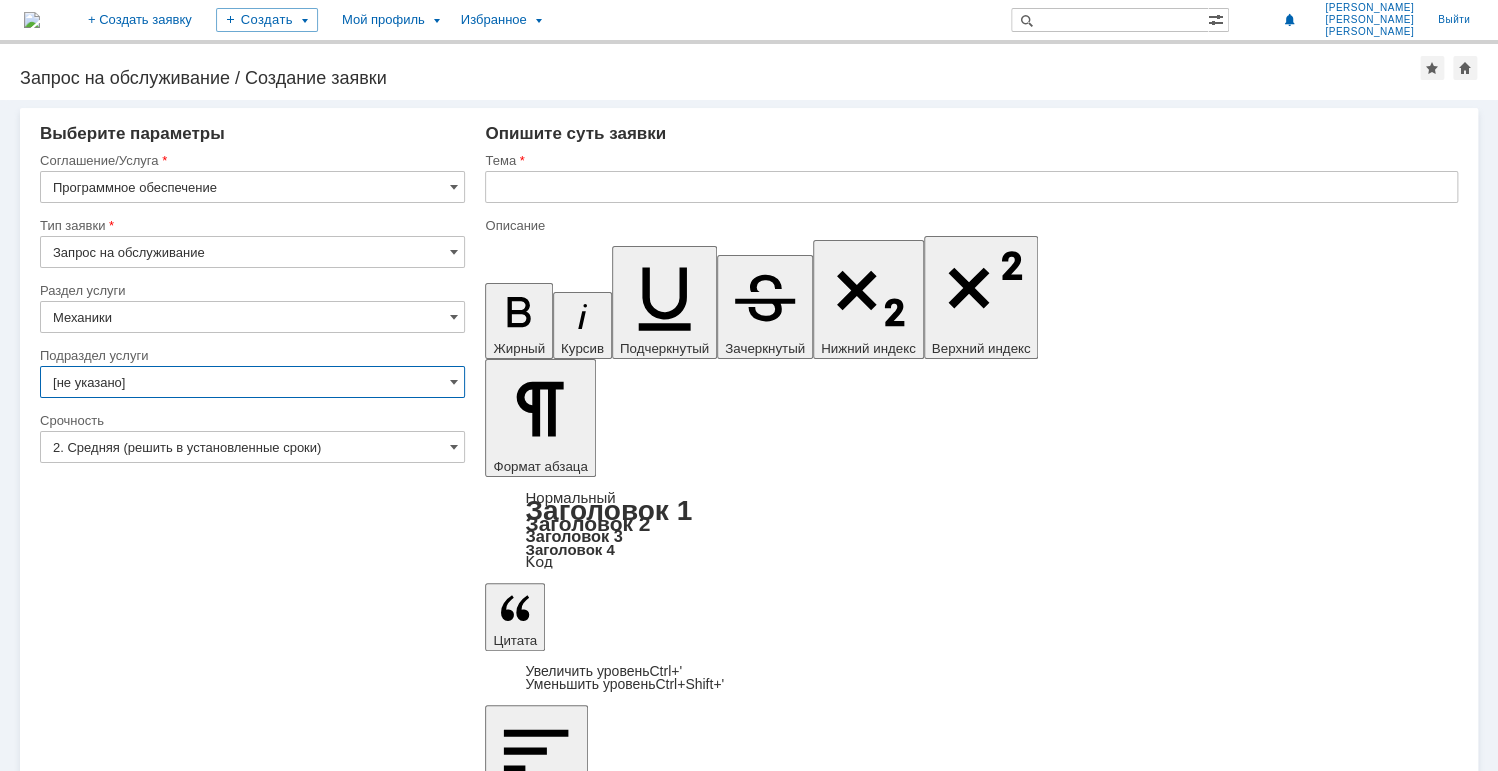 click on "[не указано]" at bounding box center [252, 382] 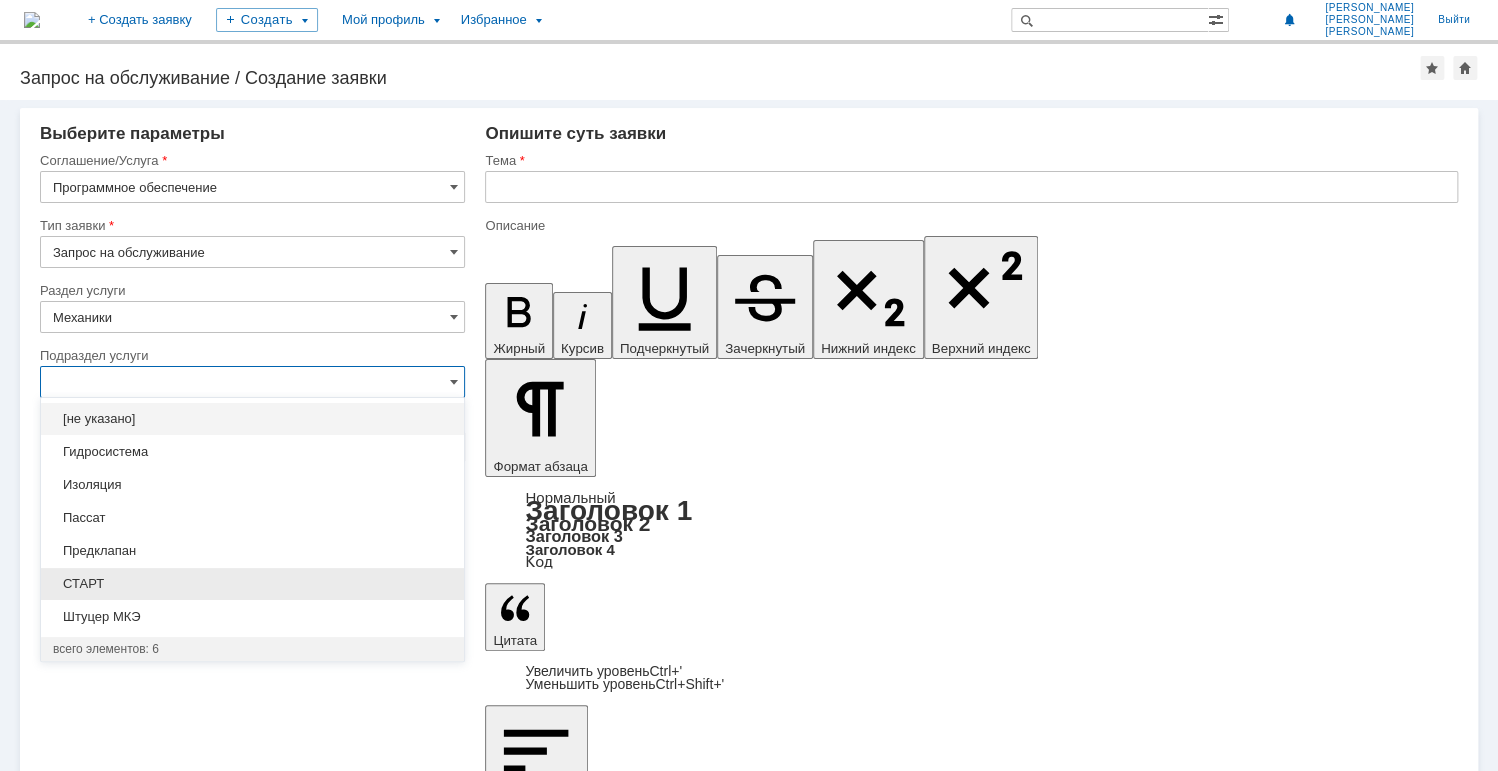 click on "СТАРТ" at bounding box center [252, 584] 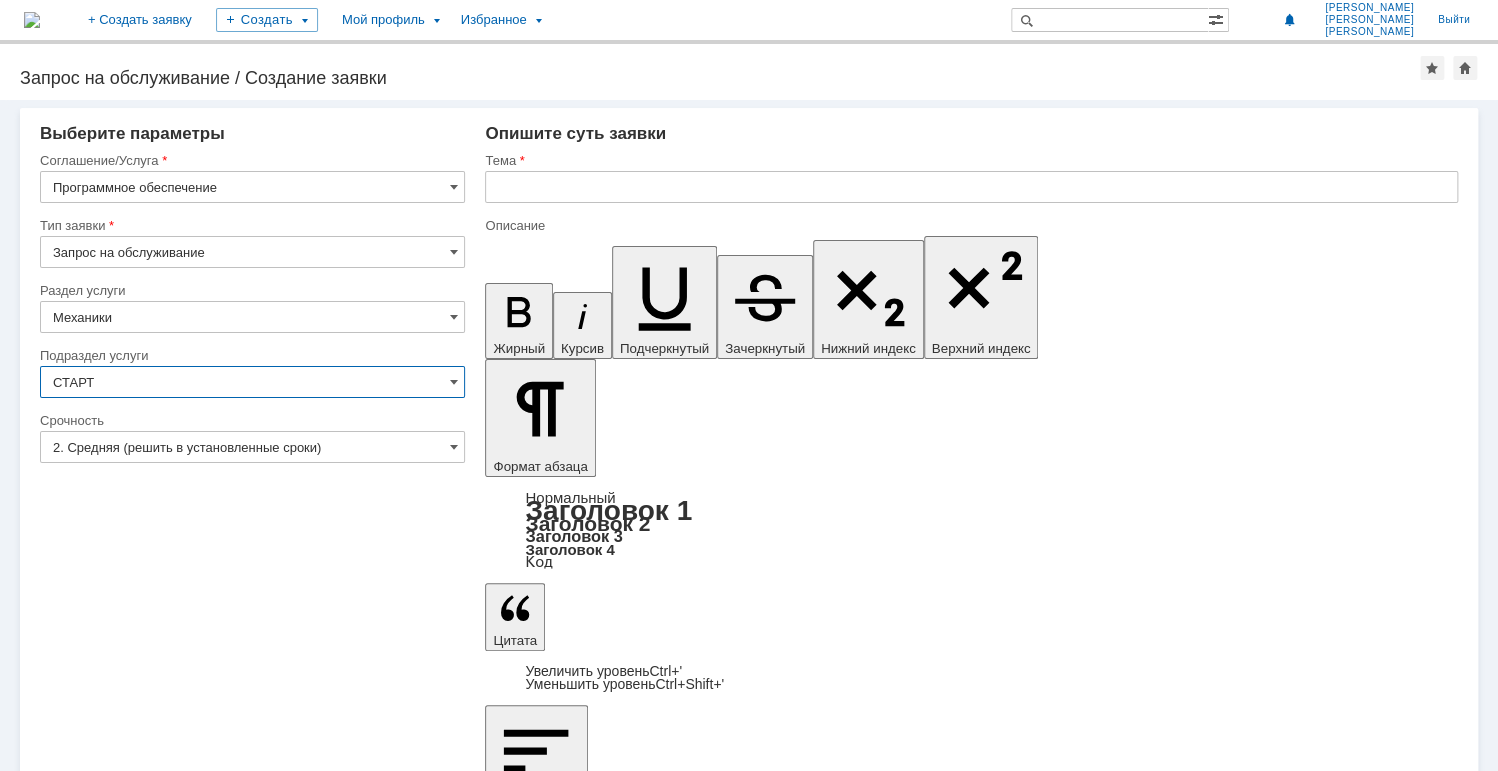 type on "СТАРТ" 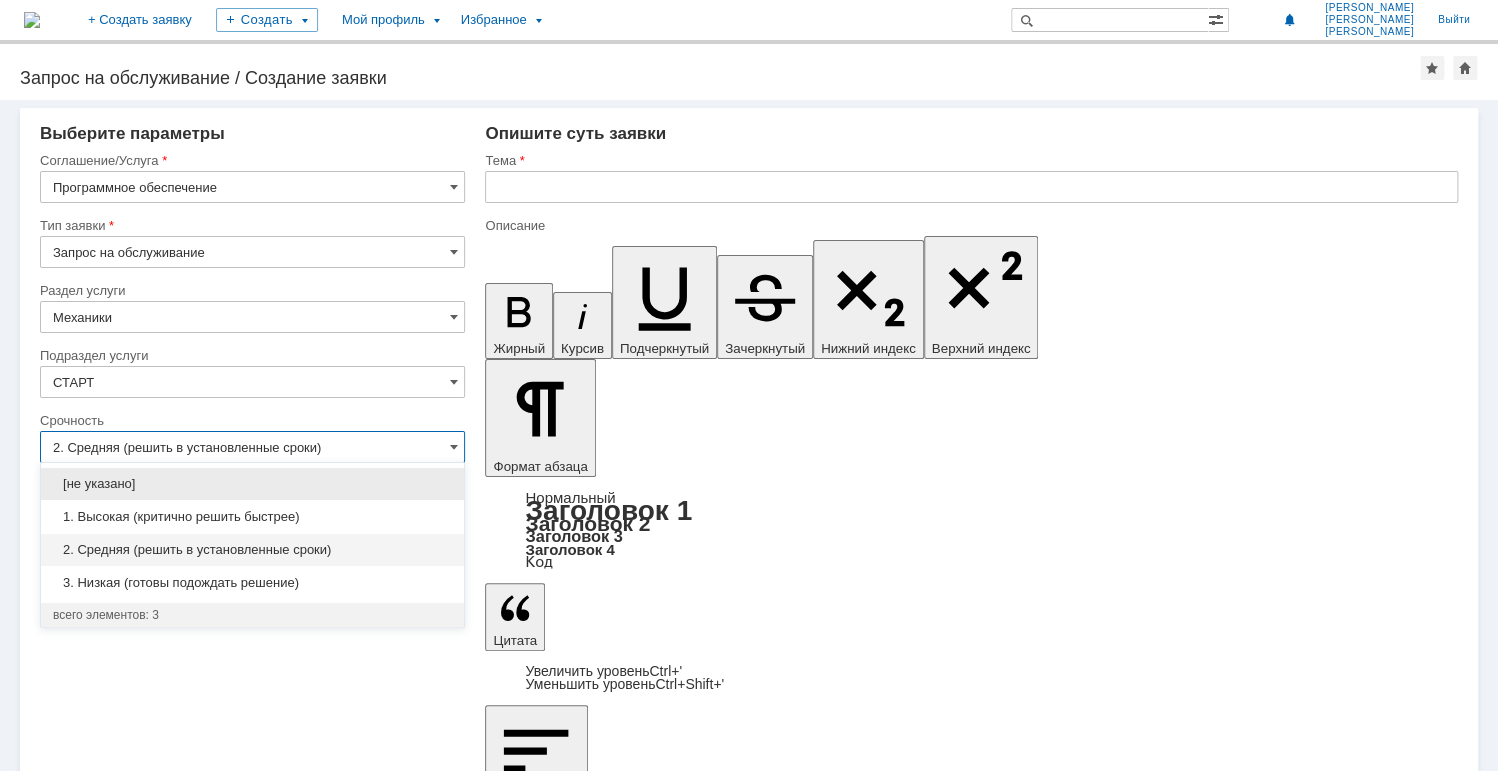 click on "Внимание!                   Выберите параметры Соглашение/Услуга Программное обеспечение Тип заявки Запрос на обслуживание Разделы Раздел услуги Механики Подраздел услуги СТАРТ Категория Срочность Срочность 2. Средняя (решить в установленные сроки) Рекомендуемые статьи БЗ             Название Опишите суть заявки Тема Описание Жирный Курсив Подчеркнутый Зачеркнутый Нижний индекс Верхний индекс Формат абзаца Нормальный Заголовок 1 Заголовок 2 Заголовок 3 Заголовок 4 Код Цитата Увеличить уровень Ctrl+' Уменьшить уровень Ctrl+Shift+' Выровнять по
По левому краю 8" at bounding box center (749, 435) 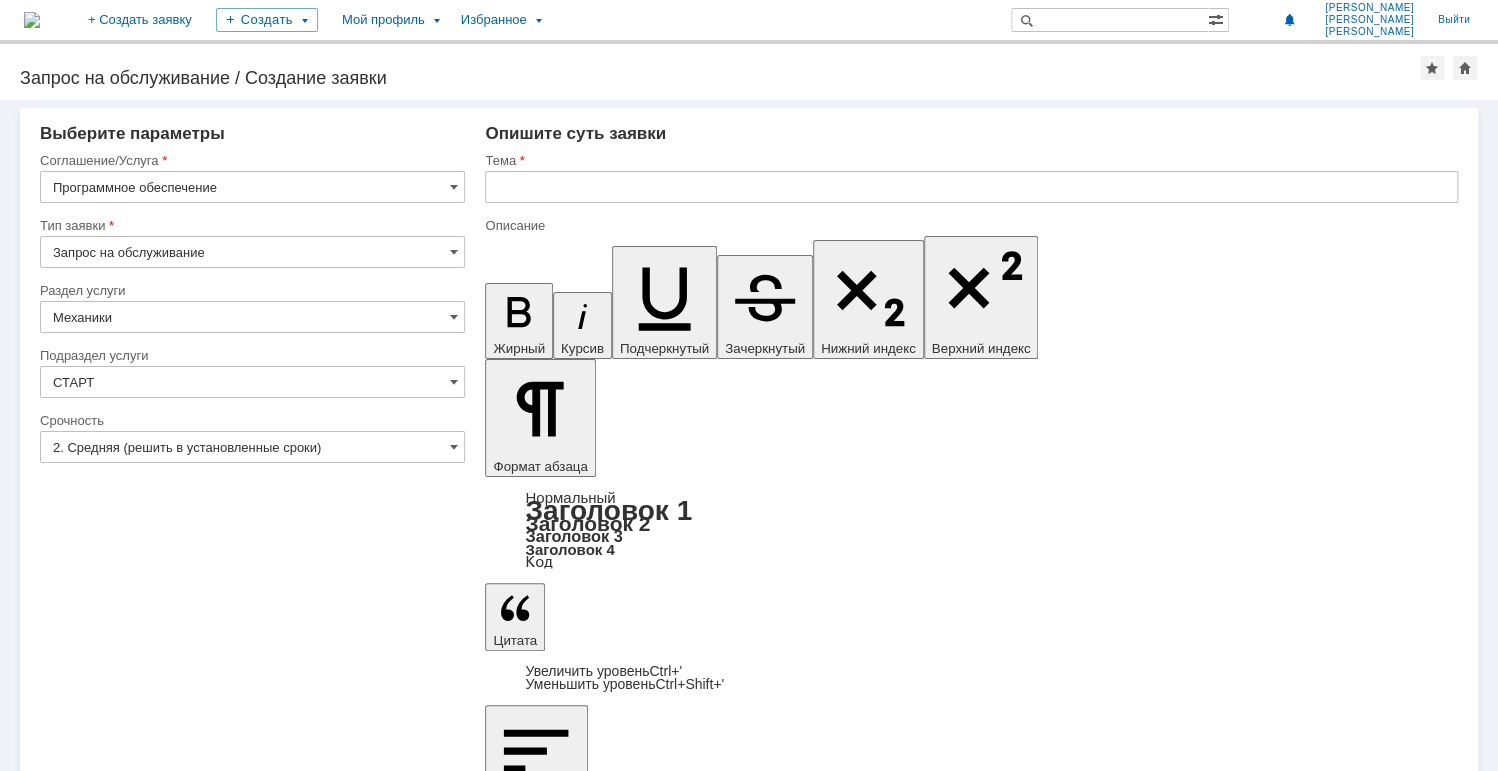 type on "2. Средняя (решить в установленные сроки)" 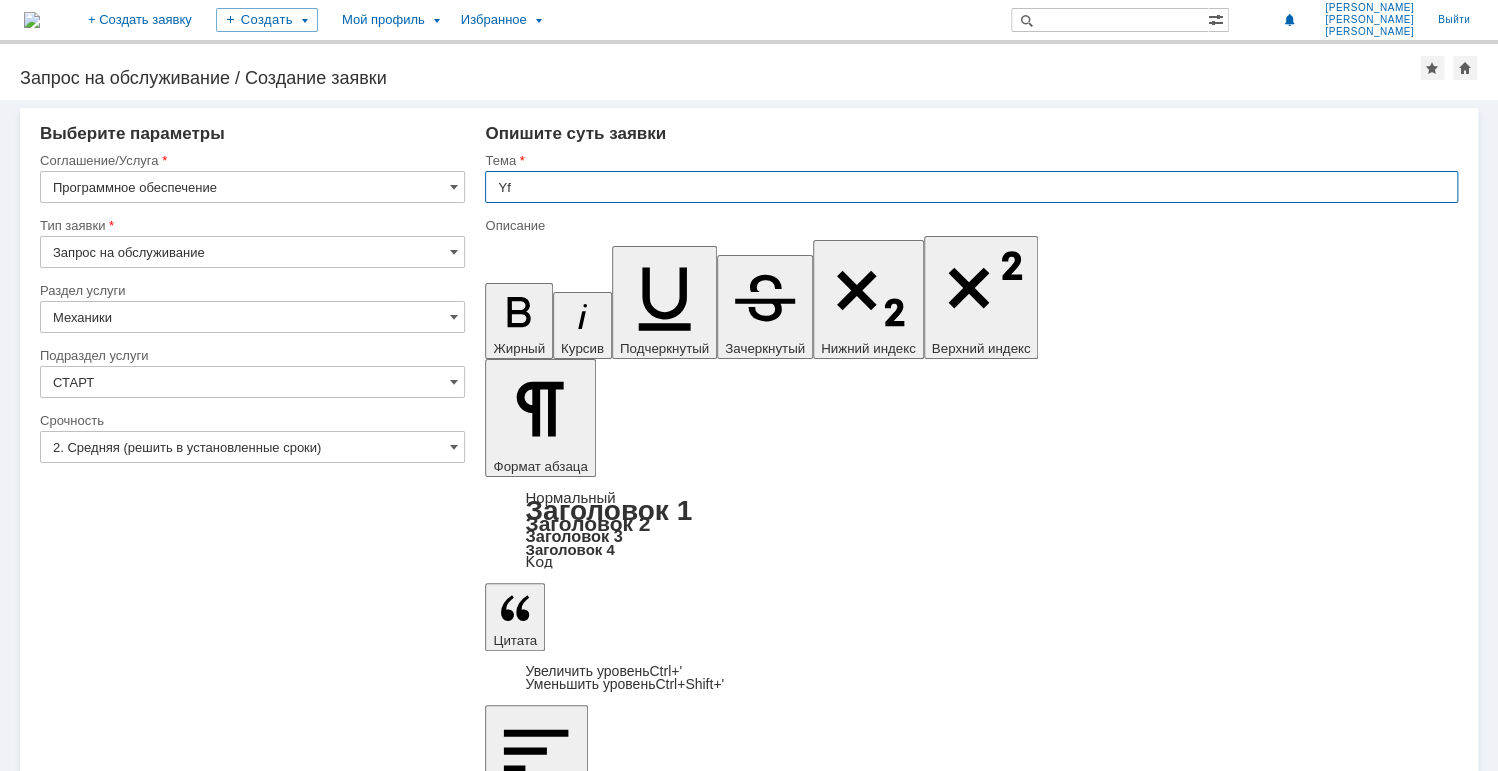 type on "Y" 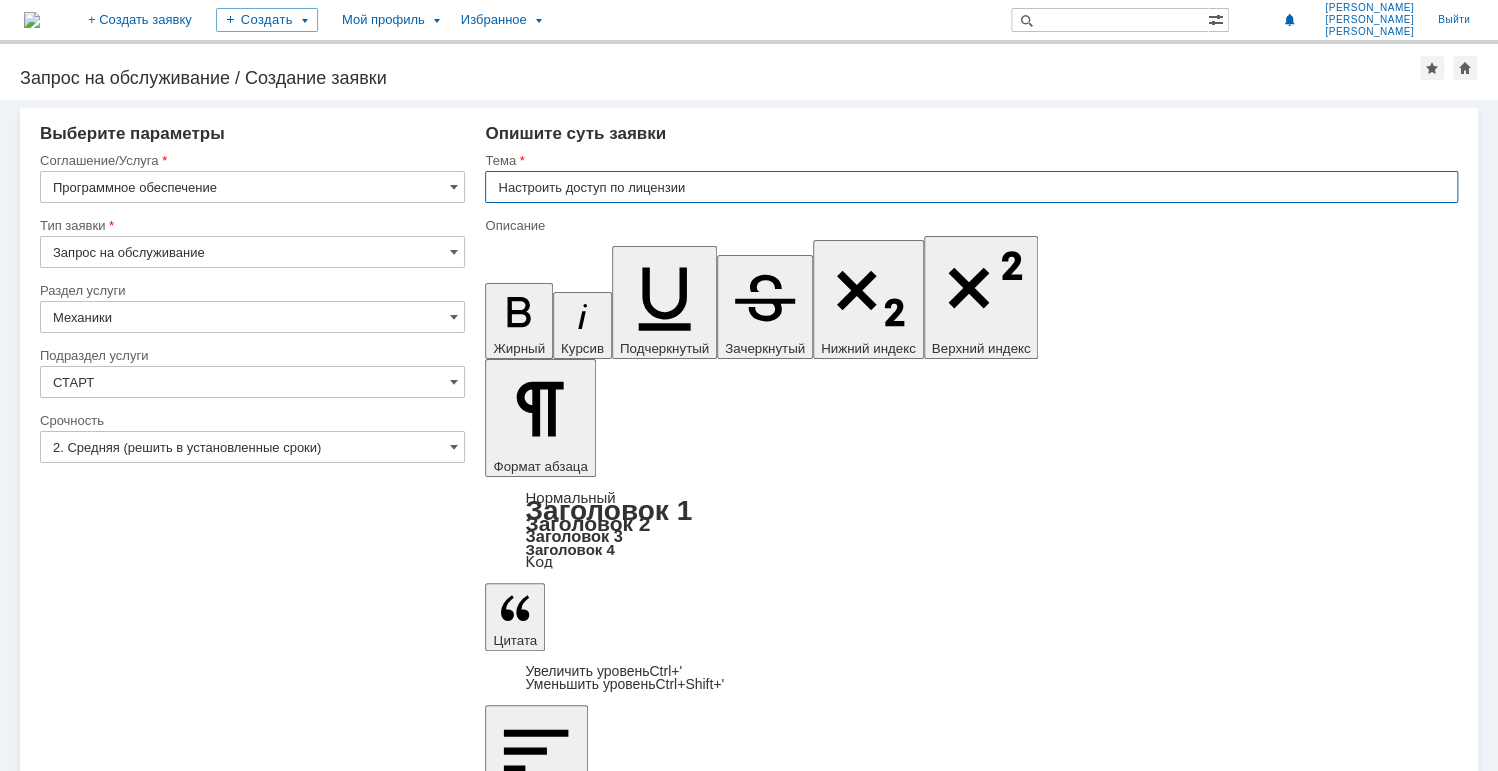 type on "Настроить доступ по лицензии" 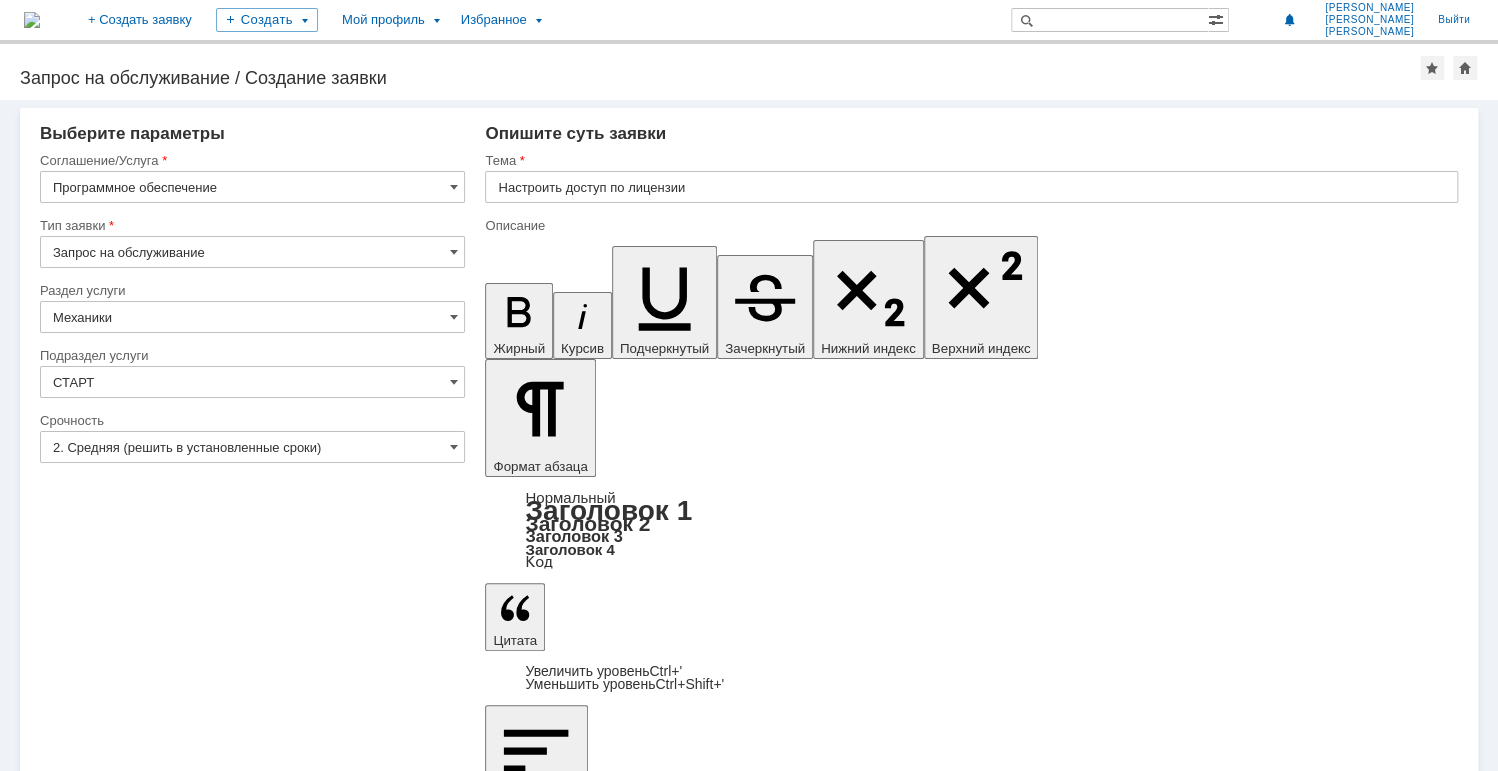 click at bounding box center (648, 6022) 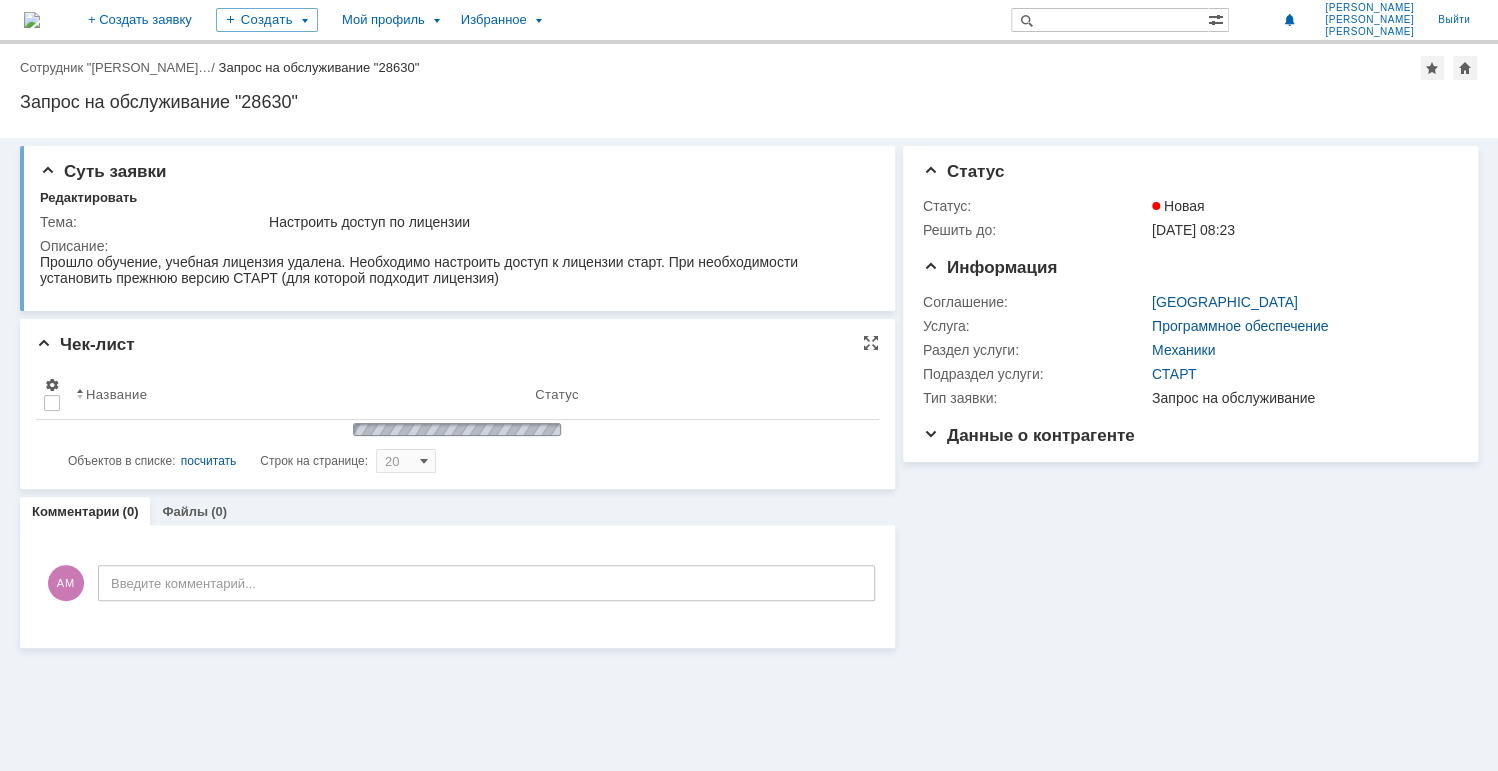 scroll, scrollTop: 0, scrollLeft: 0, axis: both 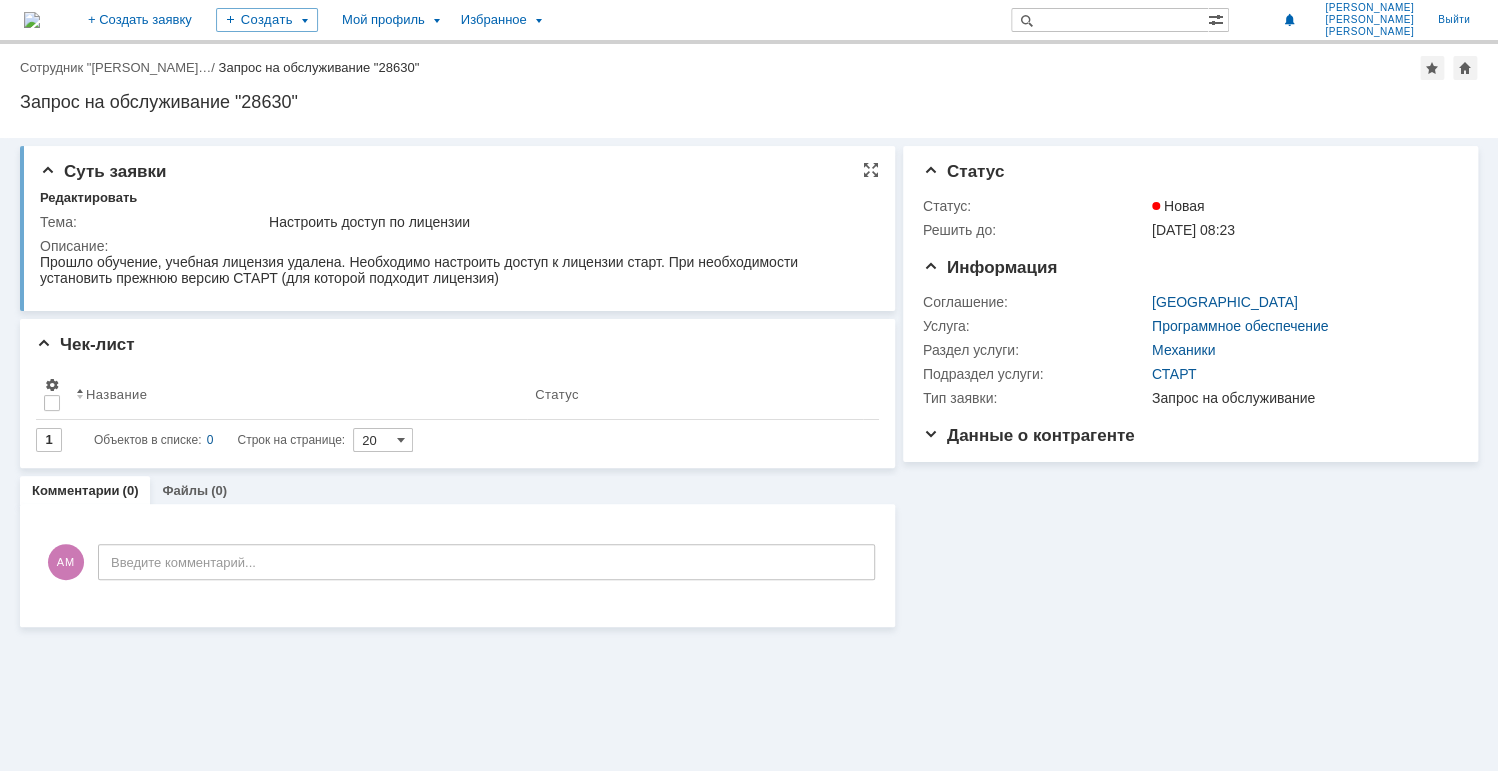 click on "Настроить доступ по лицензии" at bounding box center (567, 222) 